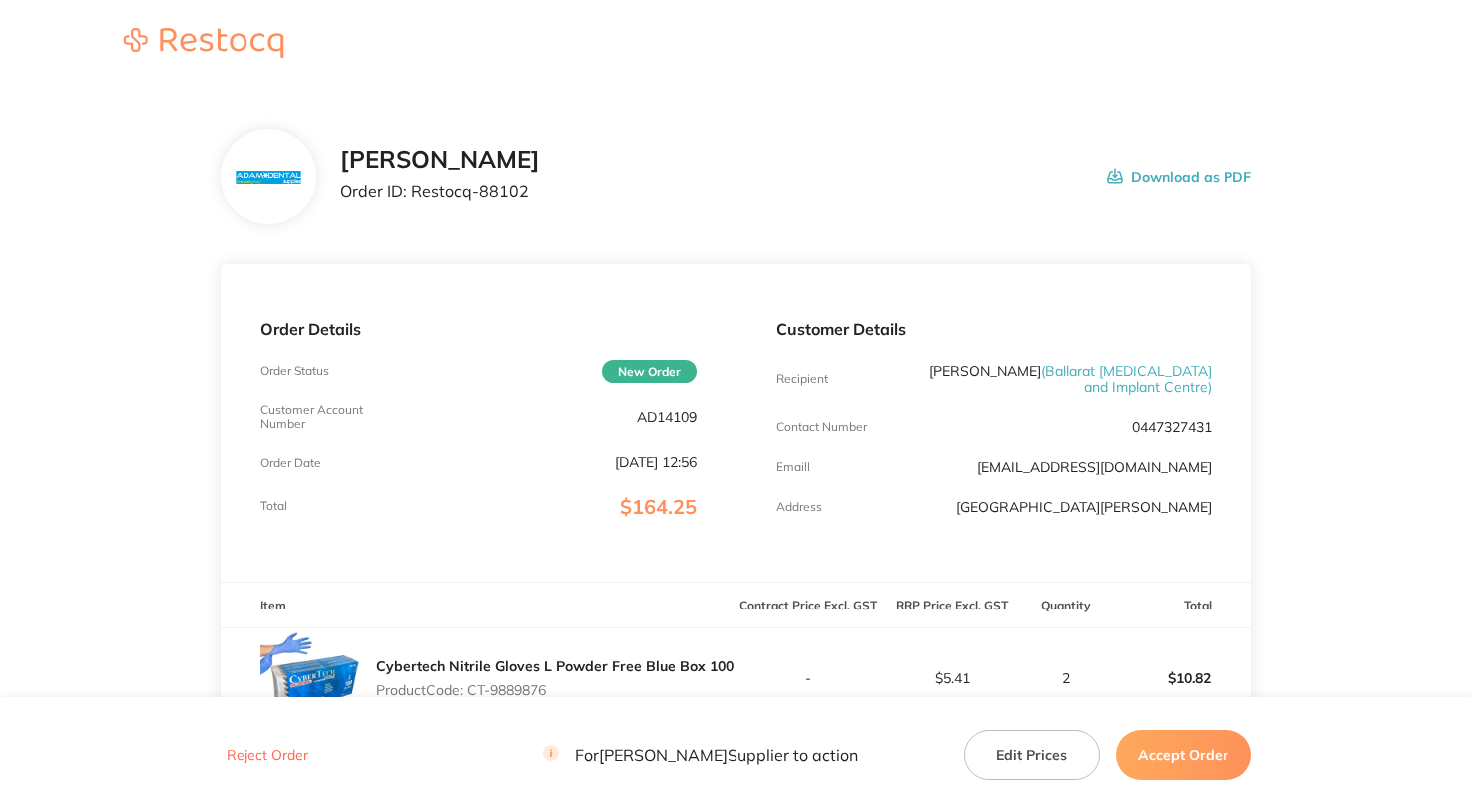 scroll, scrollTop: 0, scrollLeft: 0, axis: both 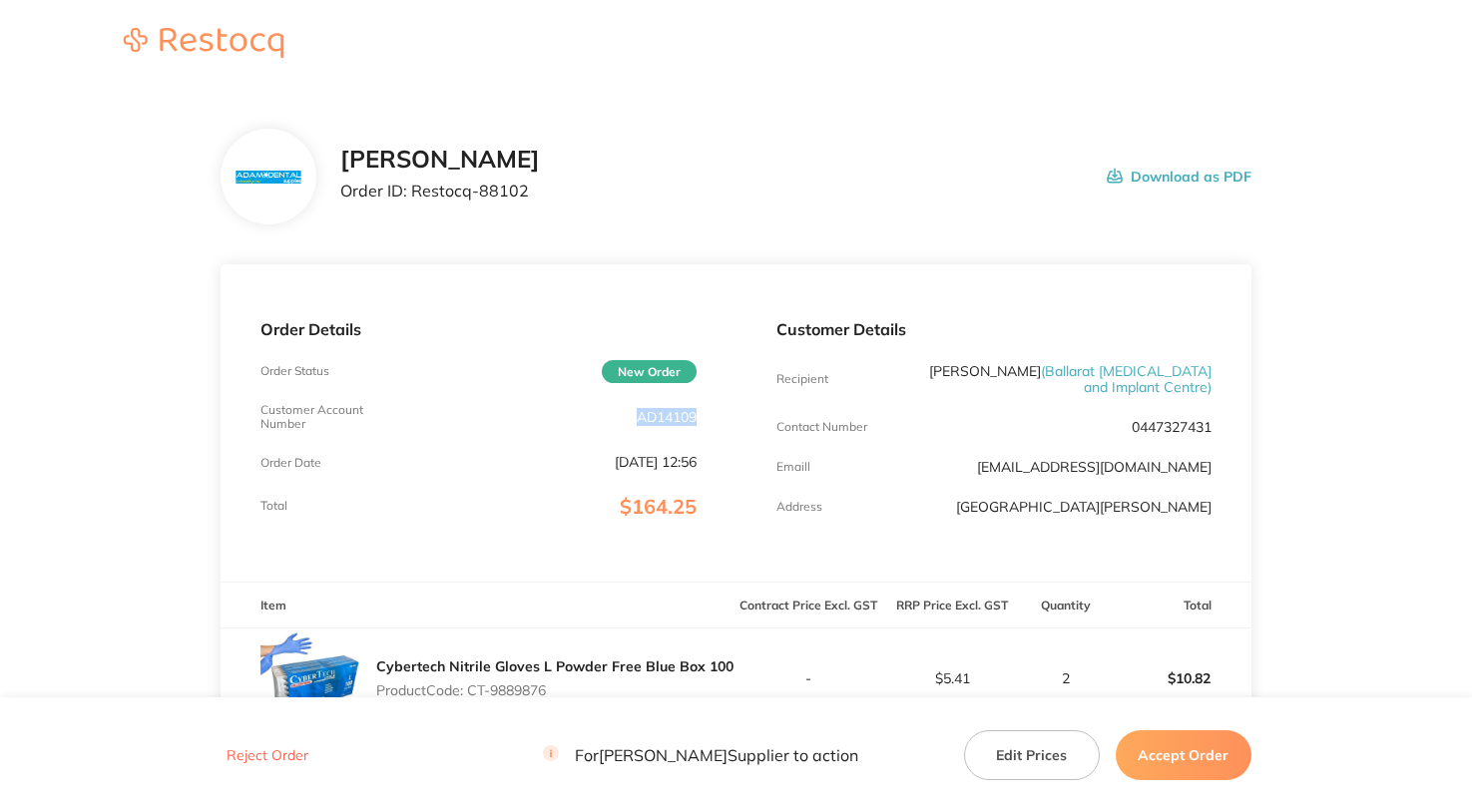 click on "AD14109" at bounding box center (667, 417) 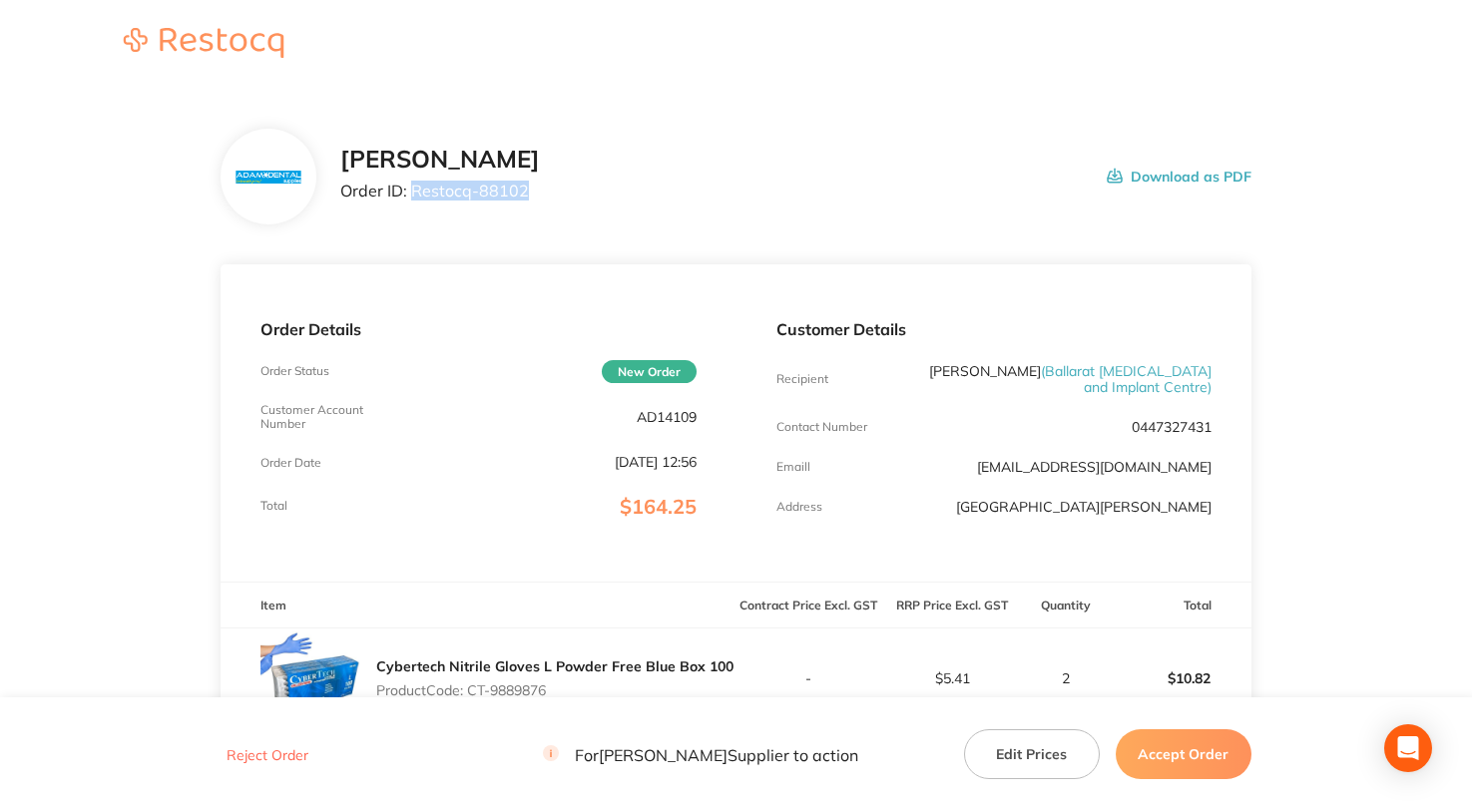 drag, startPoint x: 414, startPoint y: 194, endPoint x: 625, endPoint y: 210, distance: 211.60577 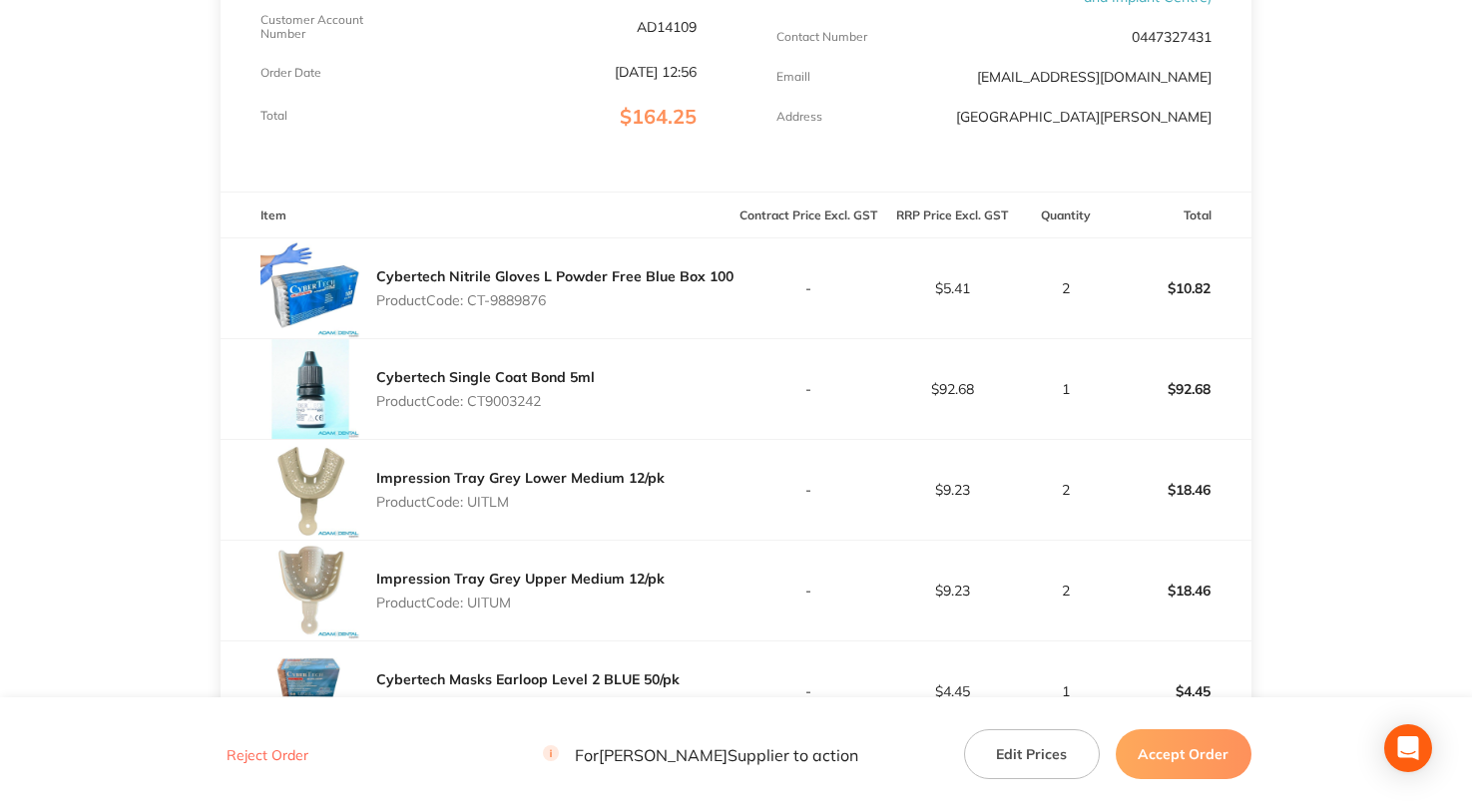 scroll, scrollTop: 399, scrollLeft: 0, axis: vertical 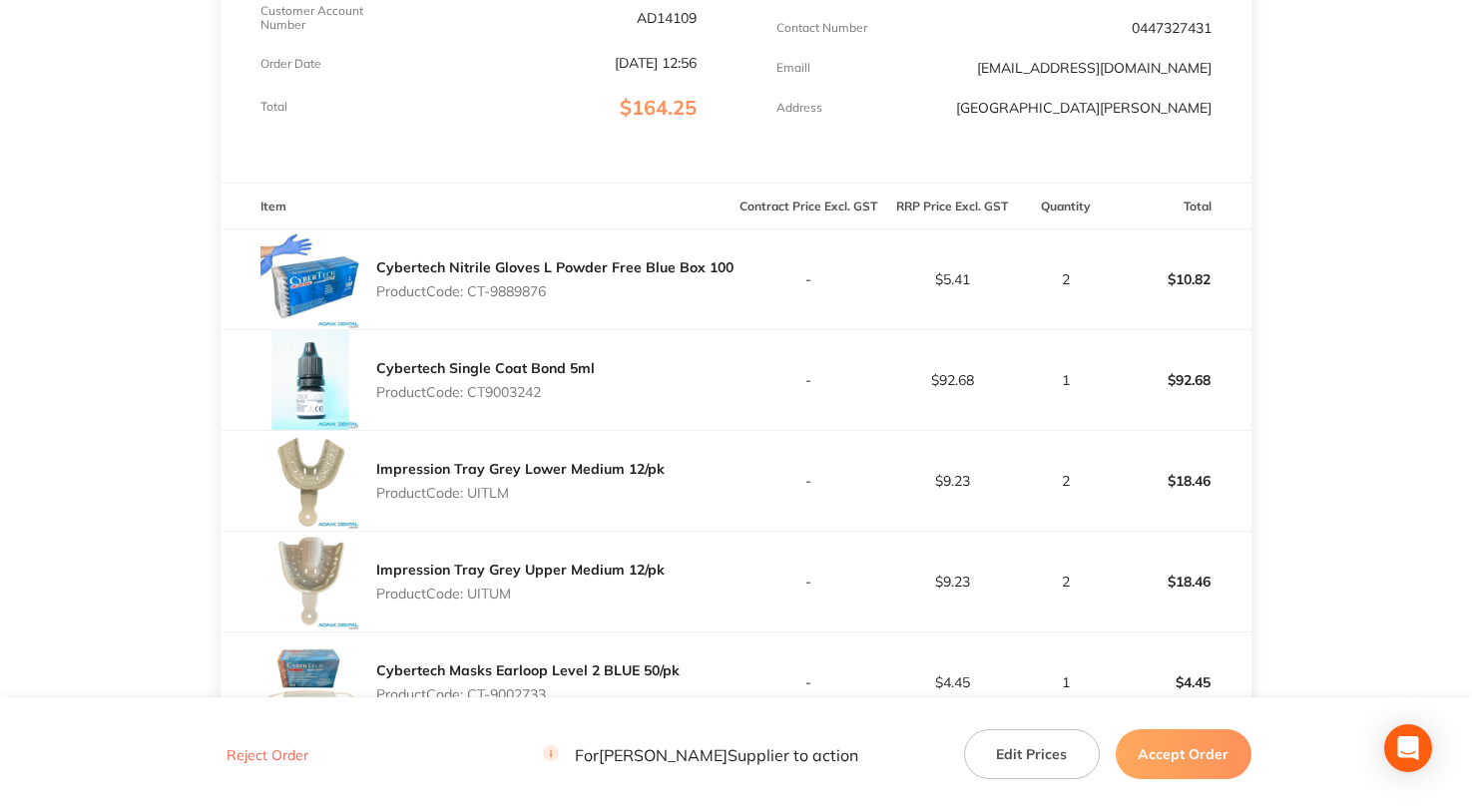 drag, startPoint x: 471, startPoint y: 293, endPoint x: 673, endPoint y: 312, distance: 202.8916 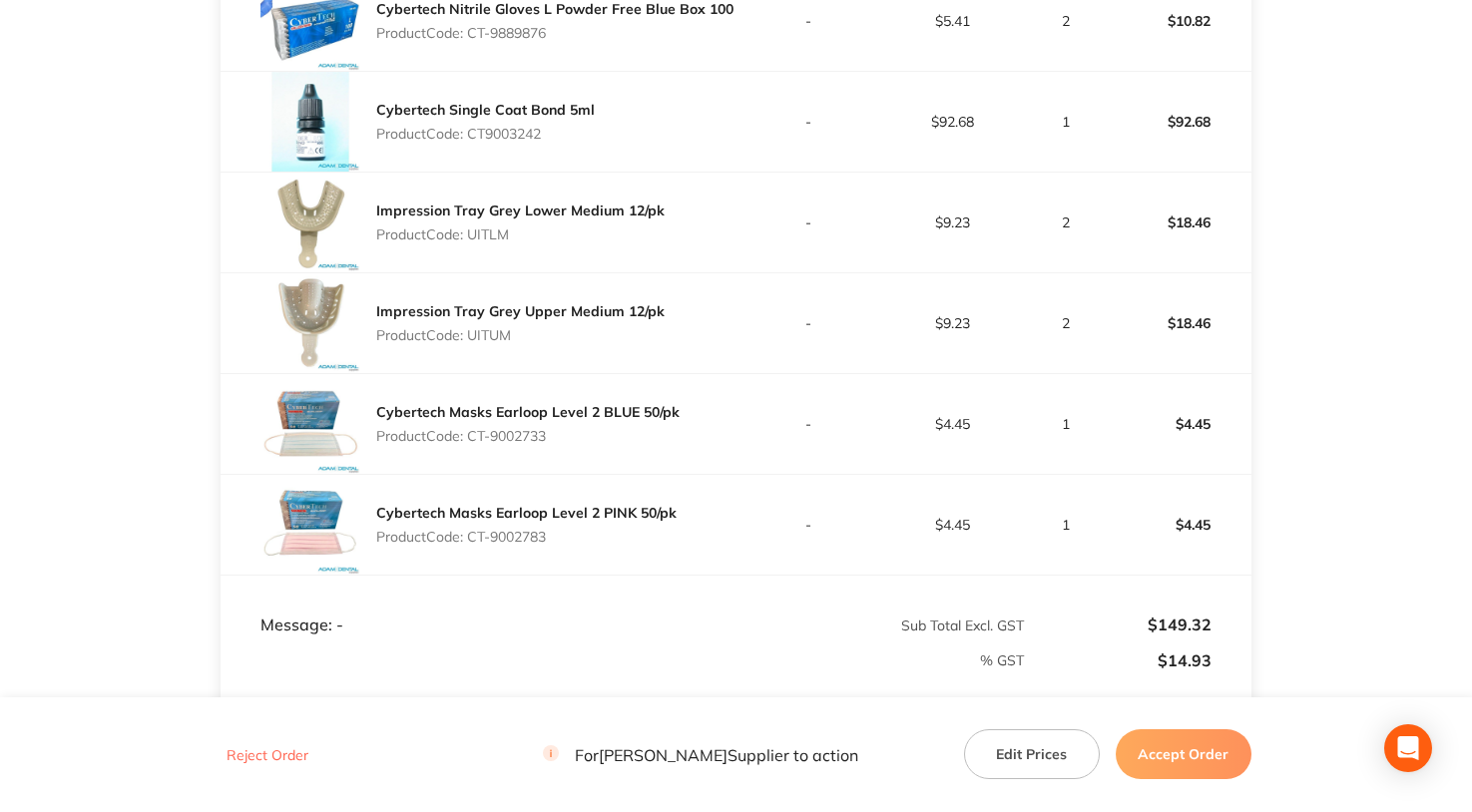scroll, scrollTop: 698, scrollLeft: 0, axis: vertical 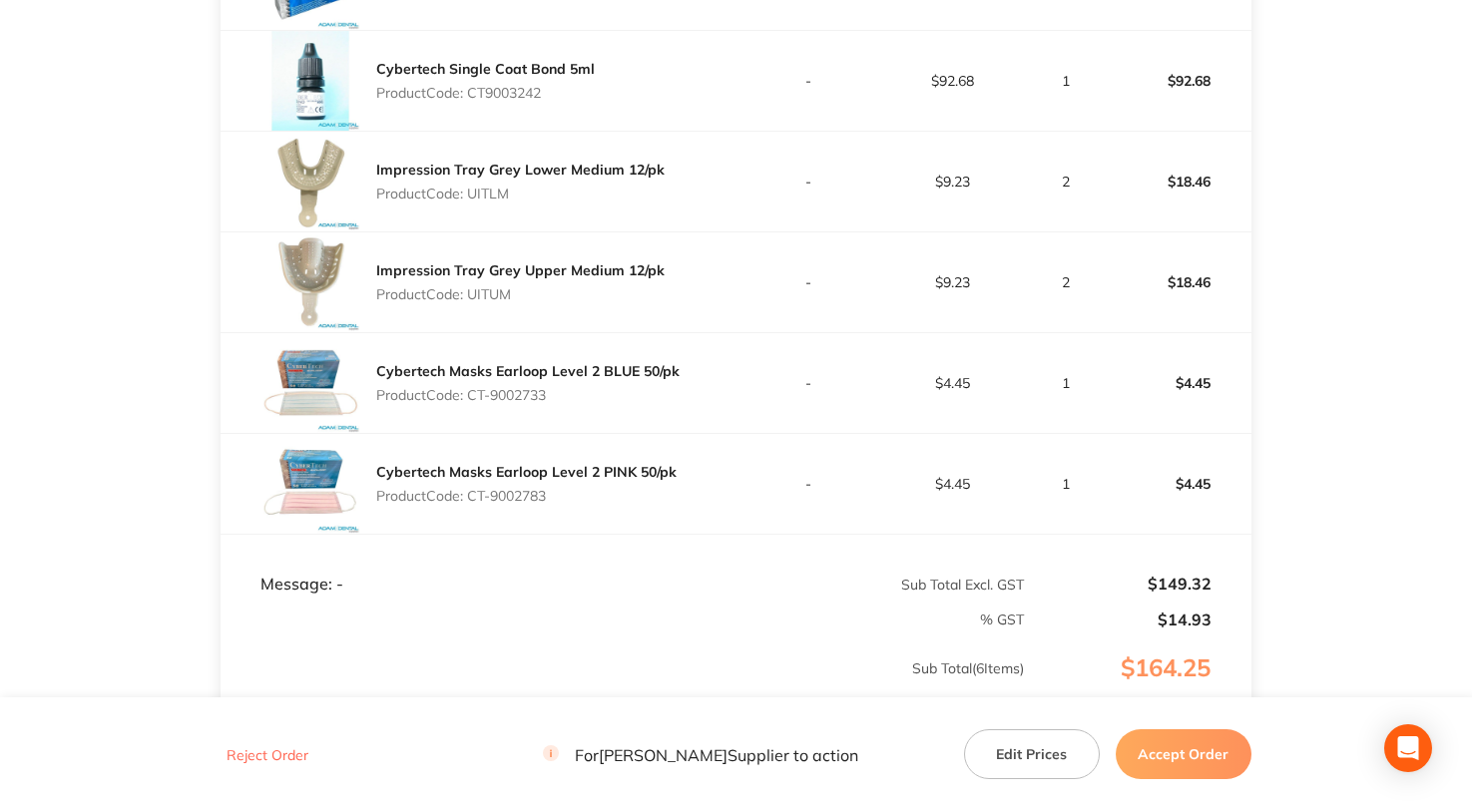 click on "Product   Code:  UITUM" at bounding box center (520, 294) 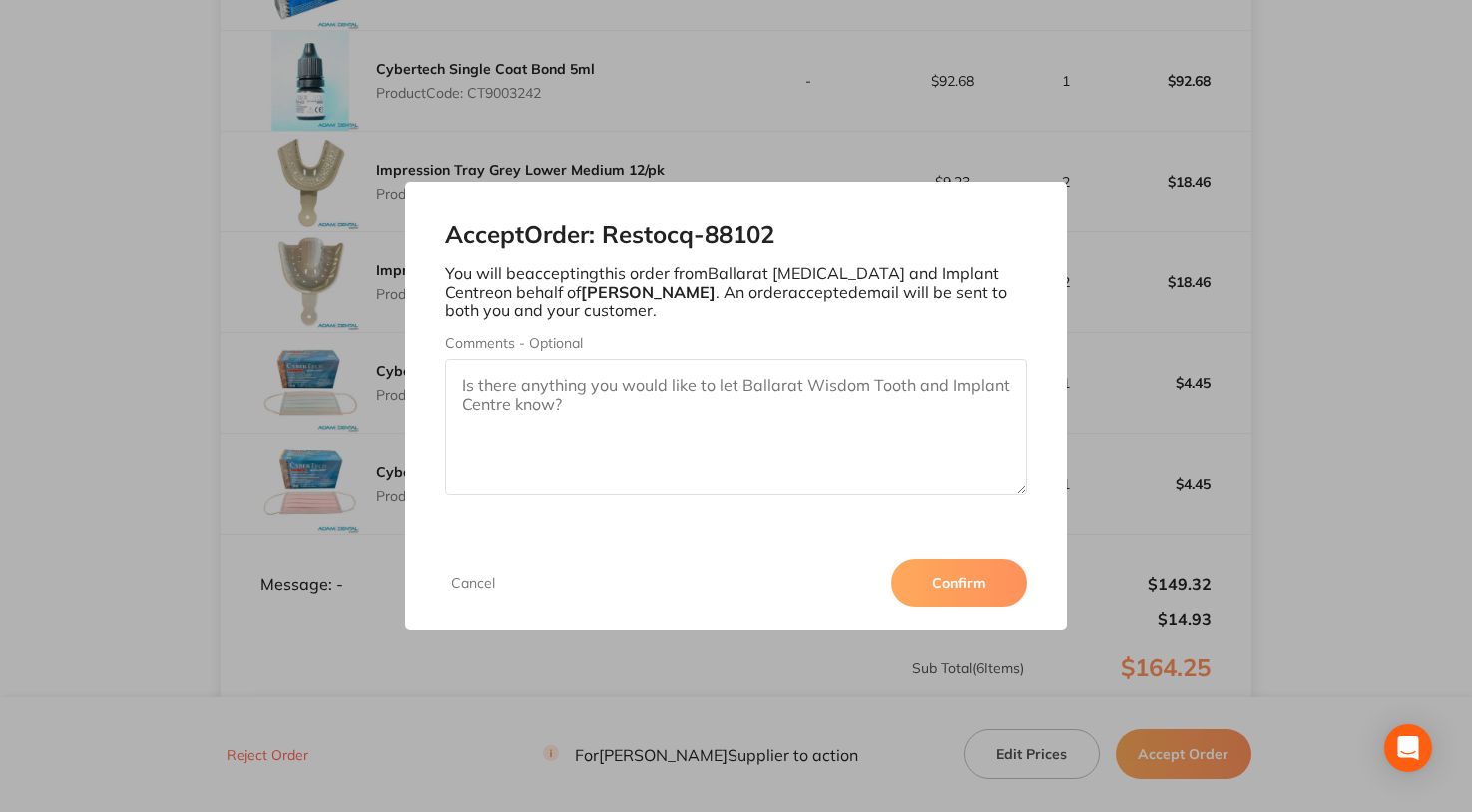 click on "Confirm" at bounding box center (959, 583) 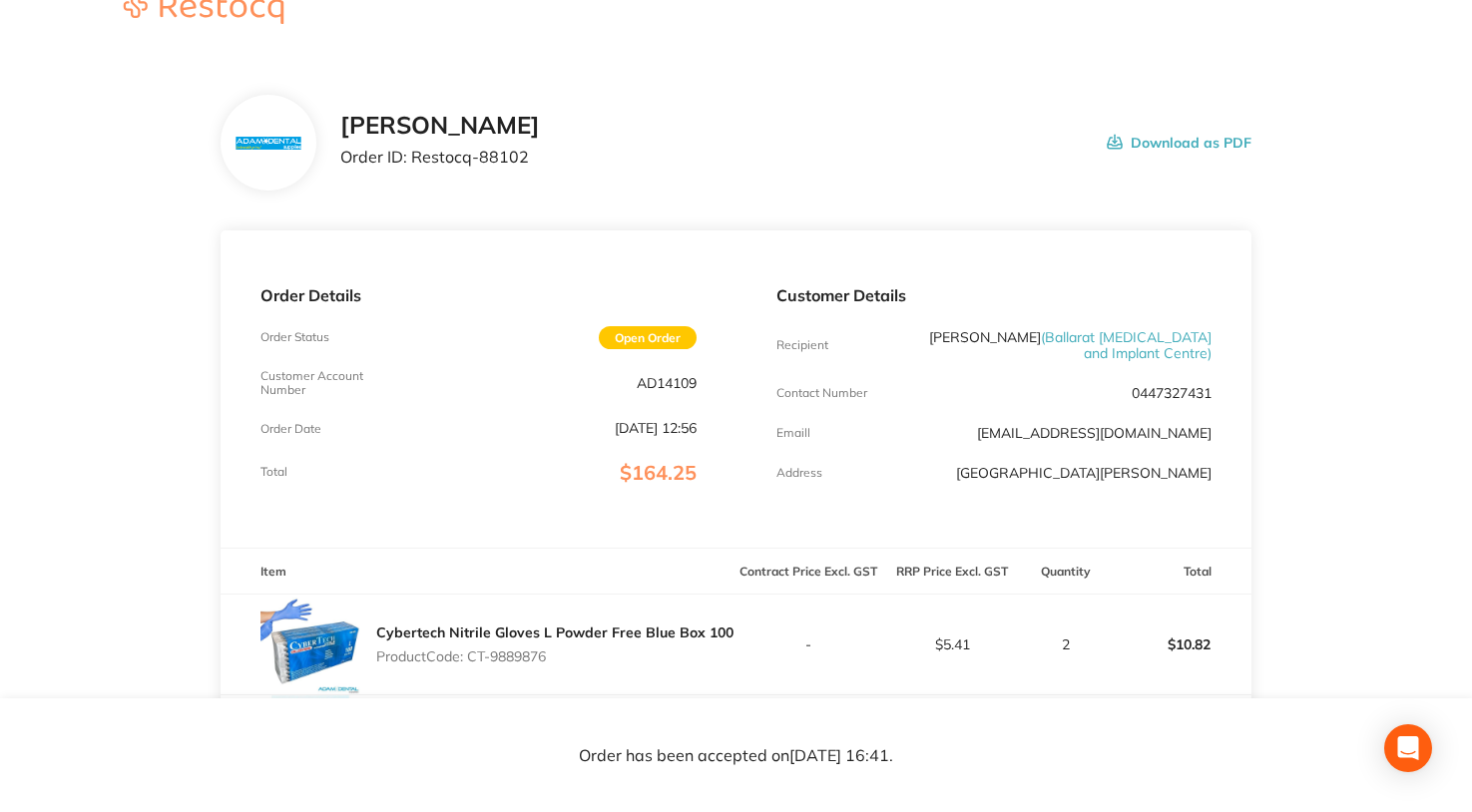 scroll, scrollTop: 0, scrollLeft: 0, axis: both 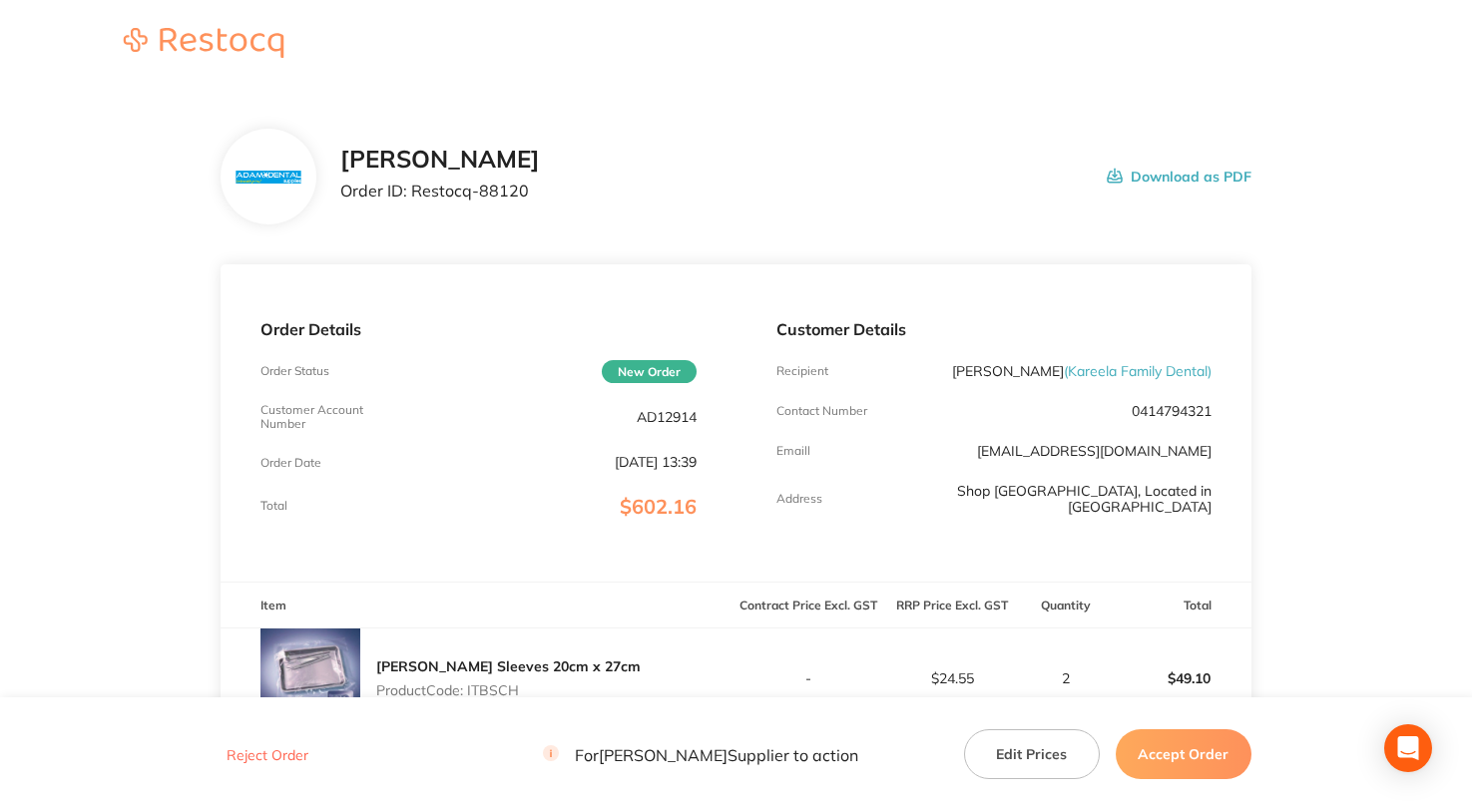 click on "AD12914" at bounding box center [667, 417] 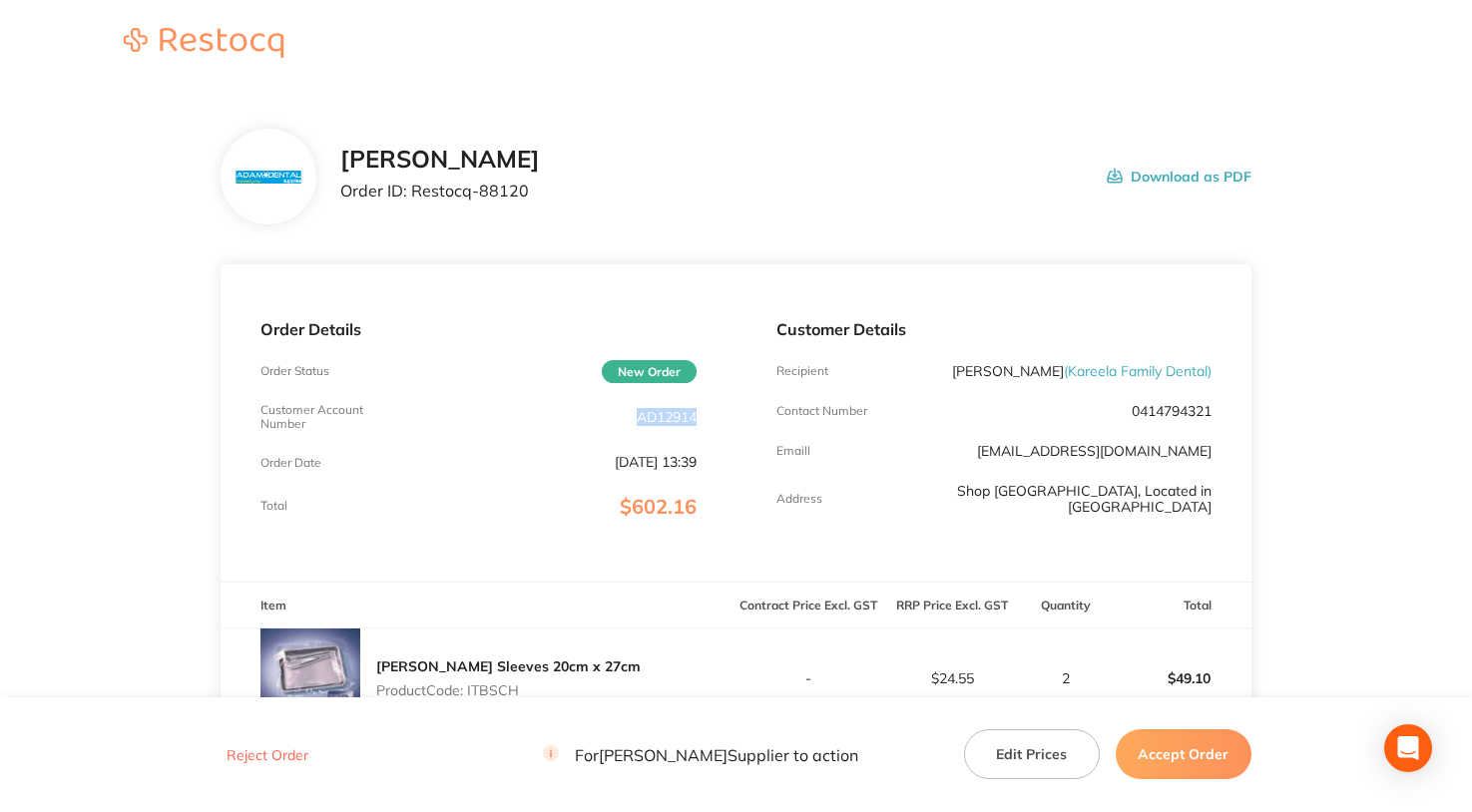click on "AD12914" at bounding box center (667, 417) 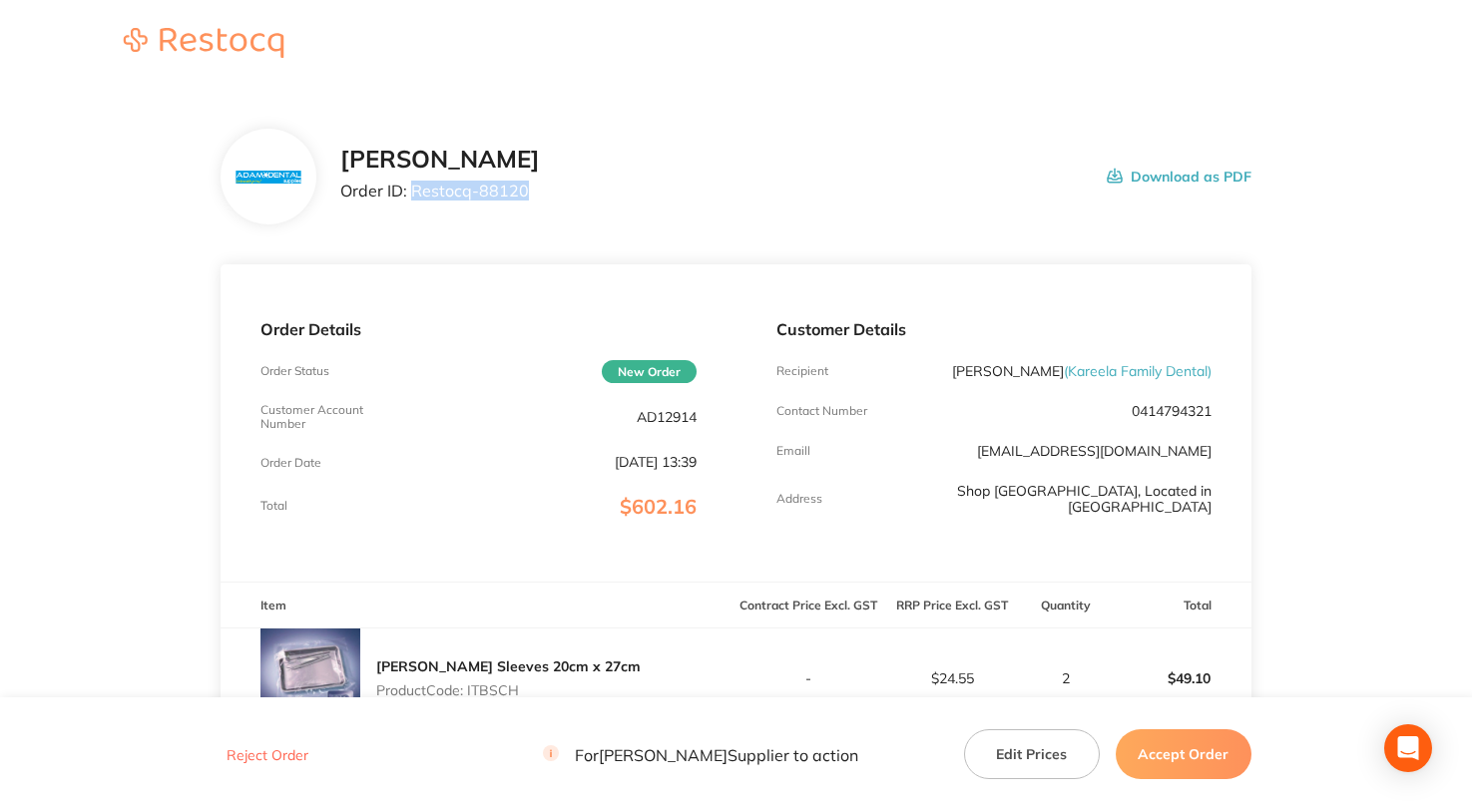 drag, startPoint x: 414, startPoint y: 187, endPoint x: 605, endPoint y: 197, distance: 191.2616 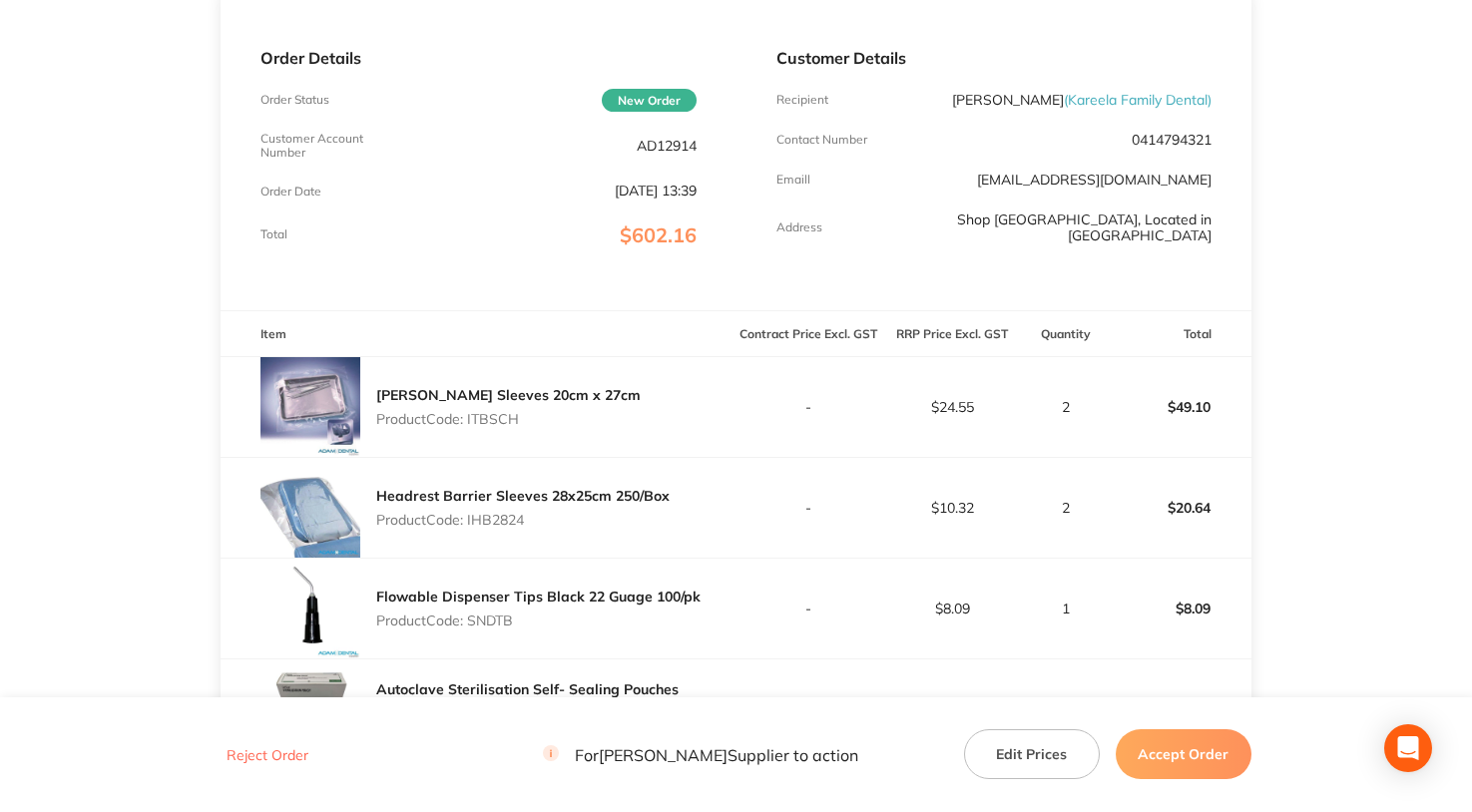 scroll, scrollTop: 399, scrollLeft: 0, axis: vertical 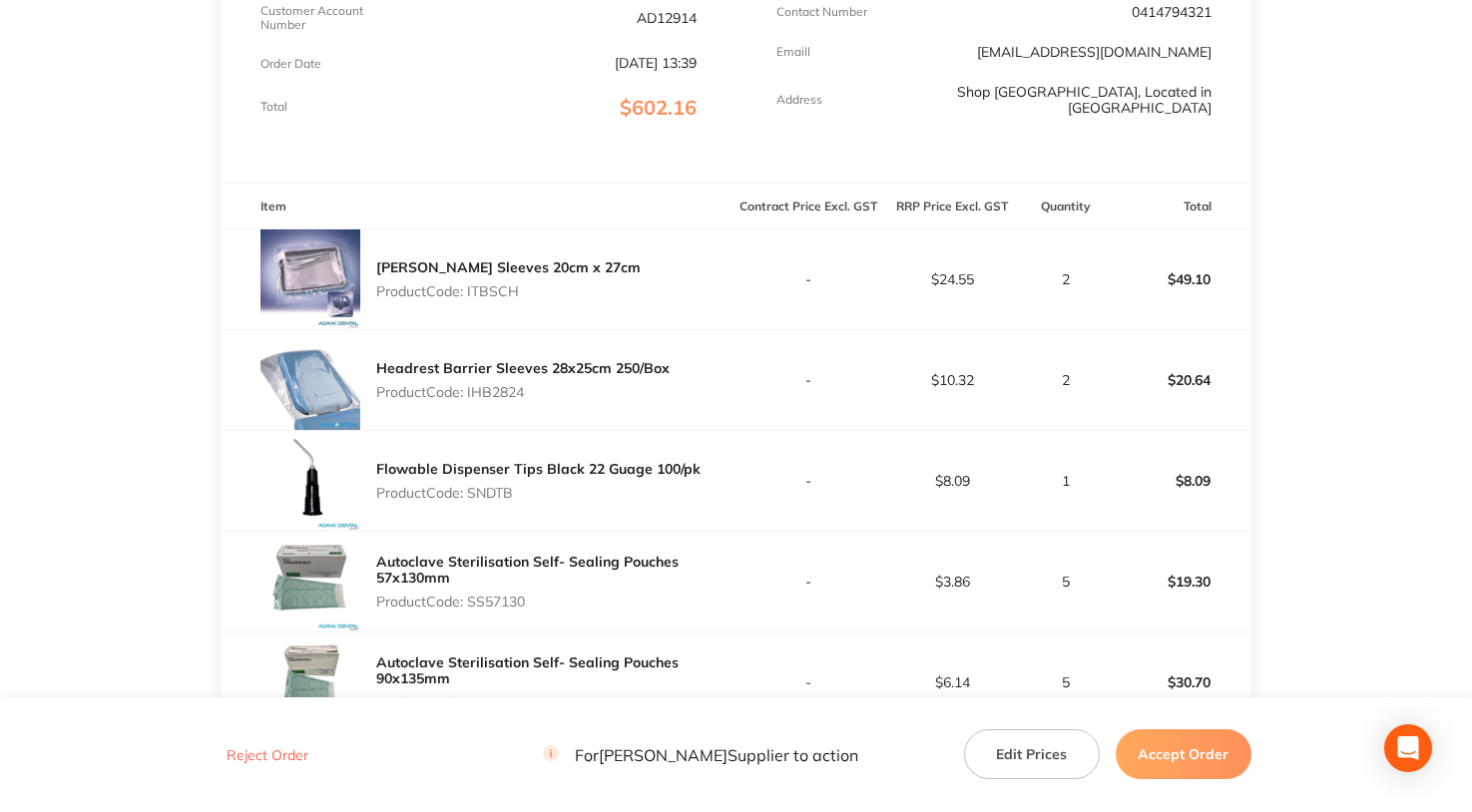 click on "Product   Code:  ITBSCH" at bounding box center (508, 291) 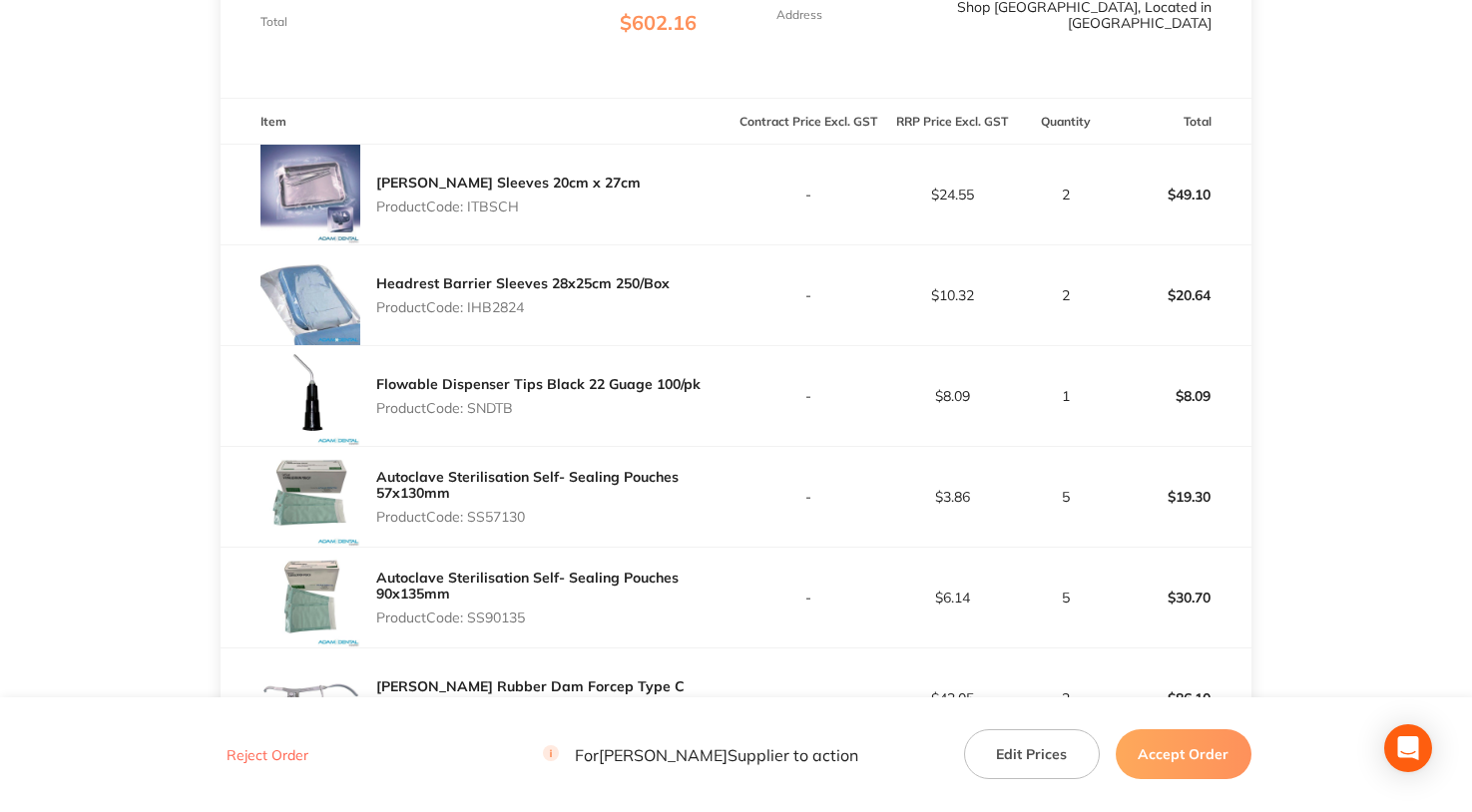 scroll, scrollTop: 798, scrollLeft: 0, axis: vertical 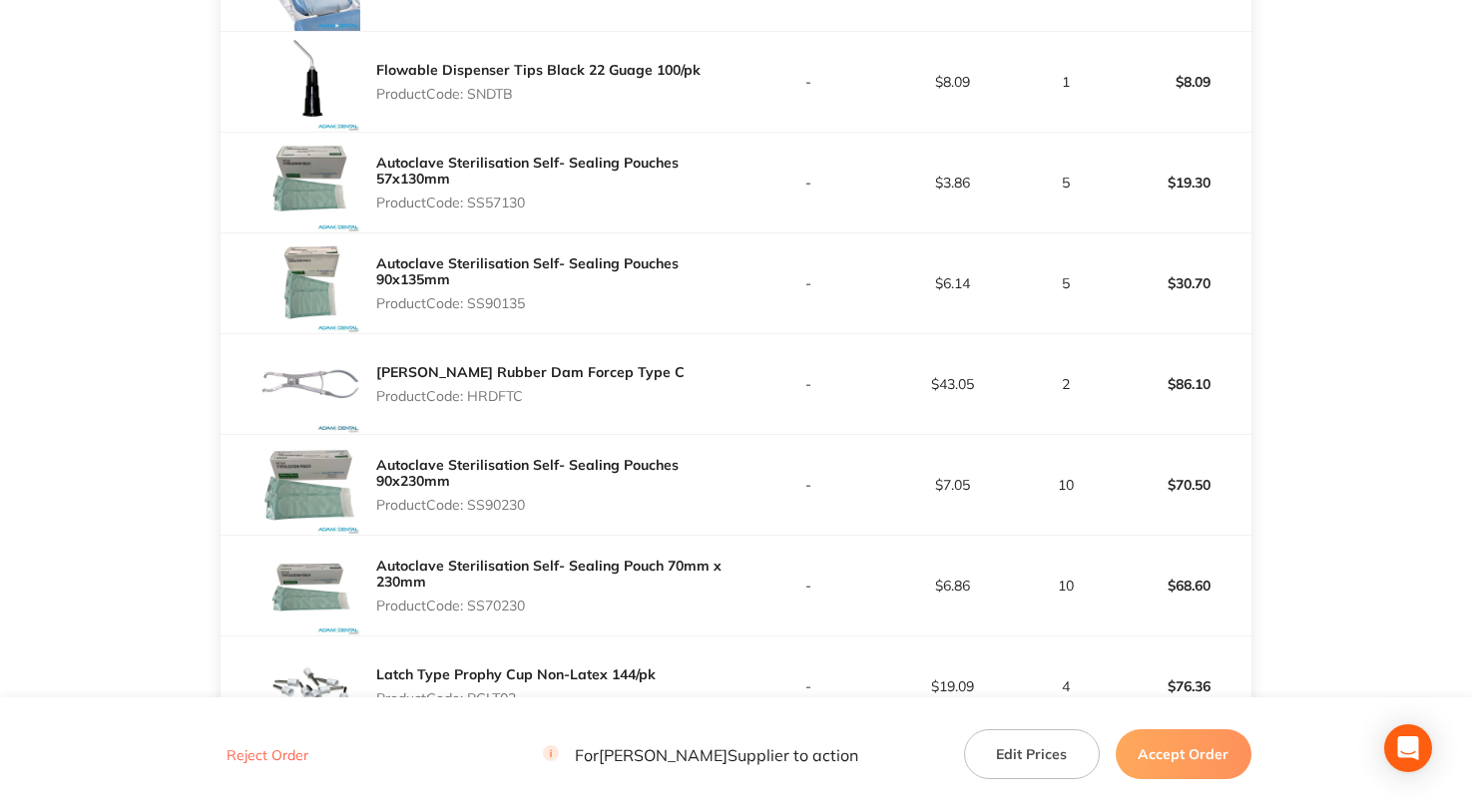 click on "Product   Code:  SS90135" at bounding box center (556, 303) 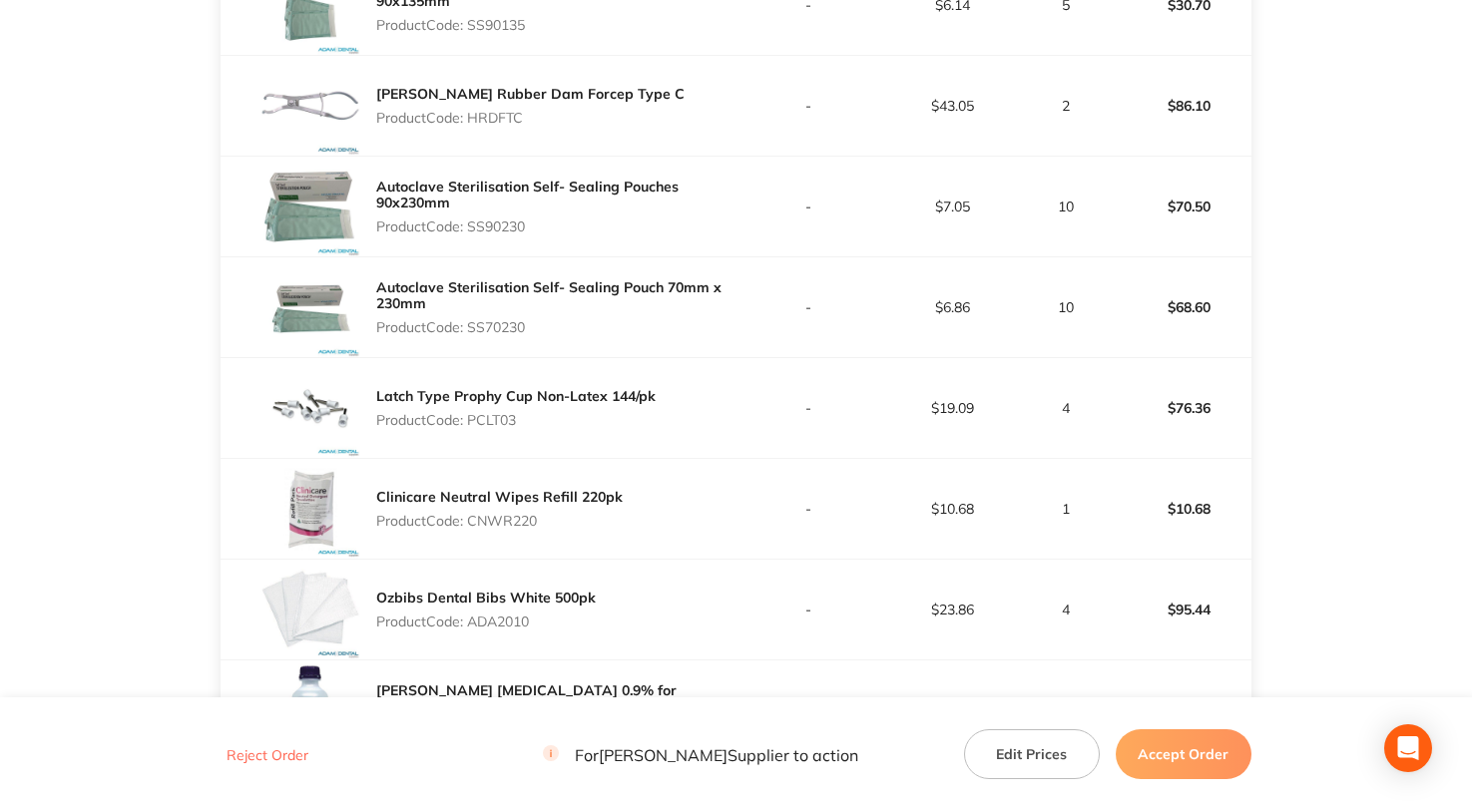 scroll, scrollTop: 1097, scrollLeft: 0, axis: vertical 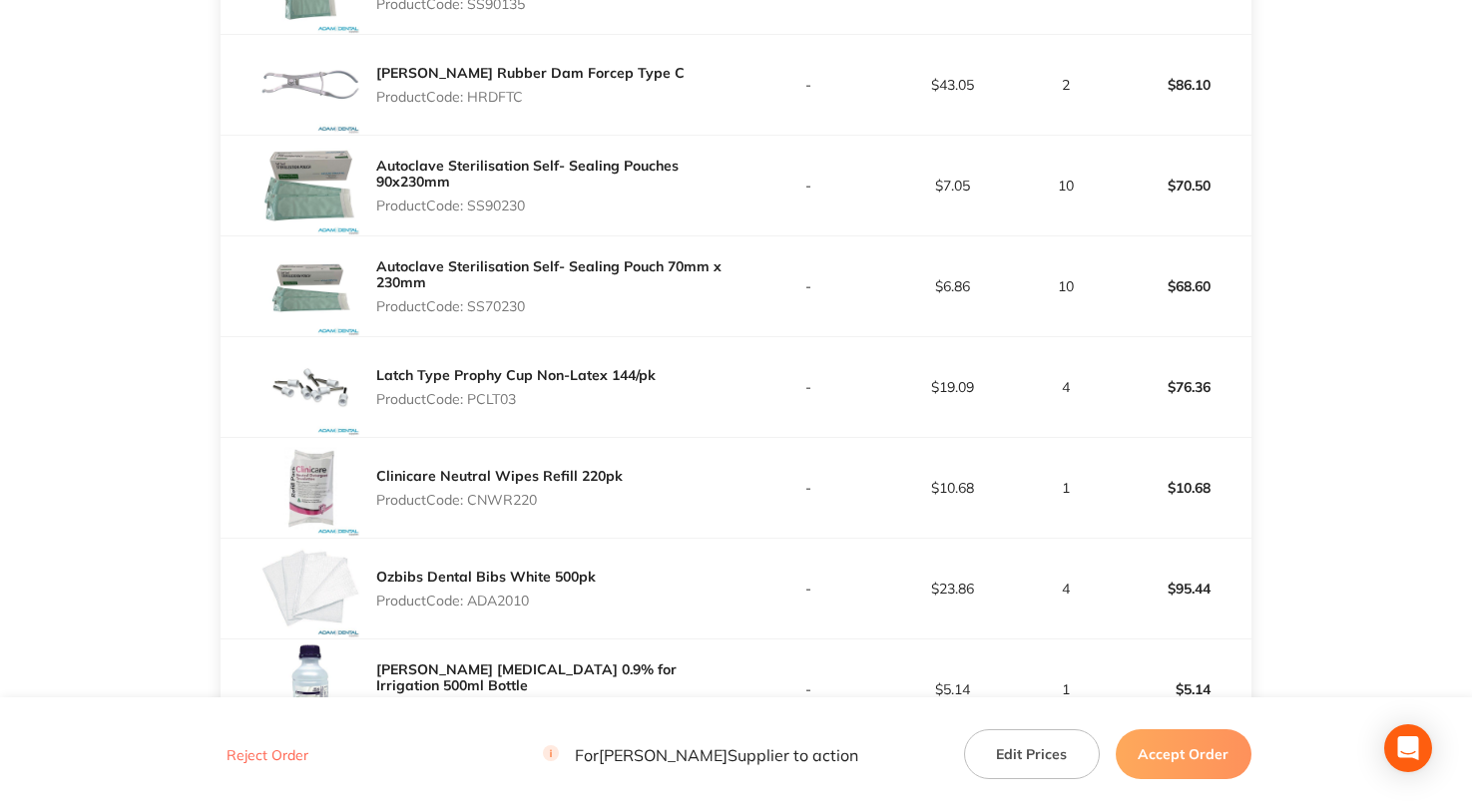 click on "Product   Code:  PCLT03" at bounding box center (516, 399) 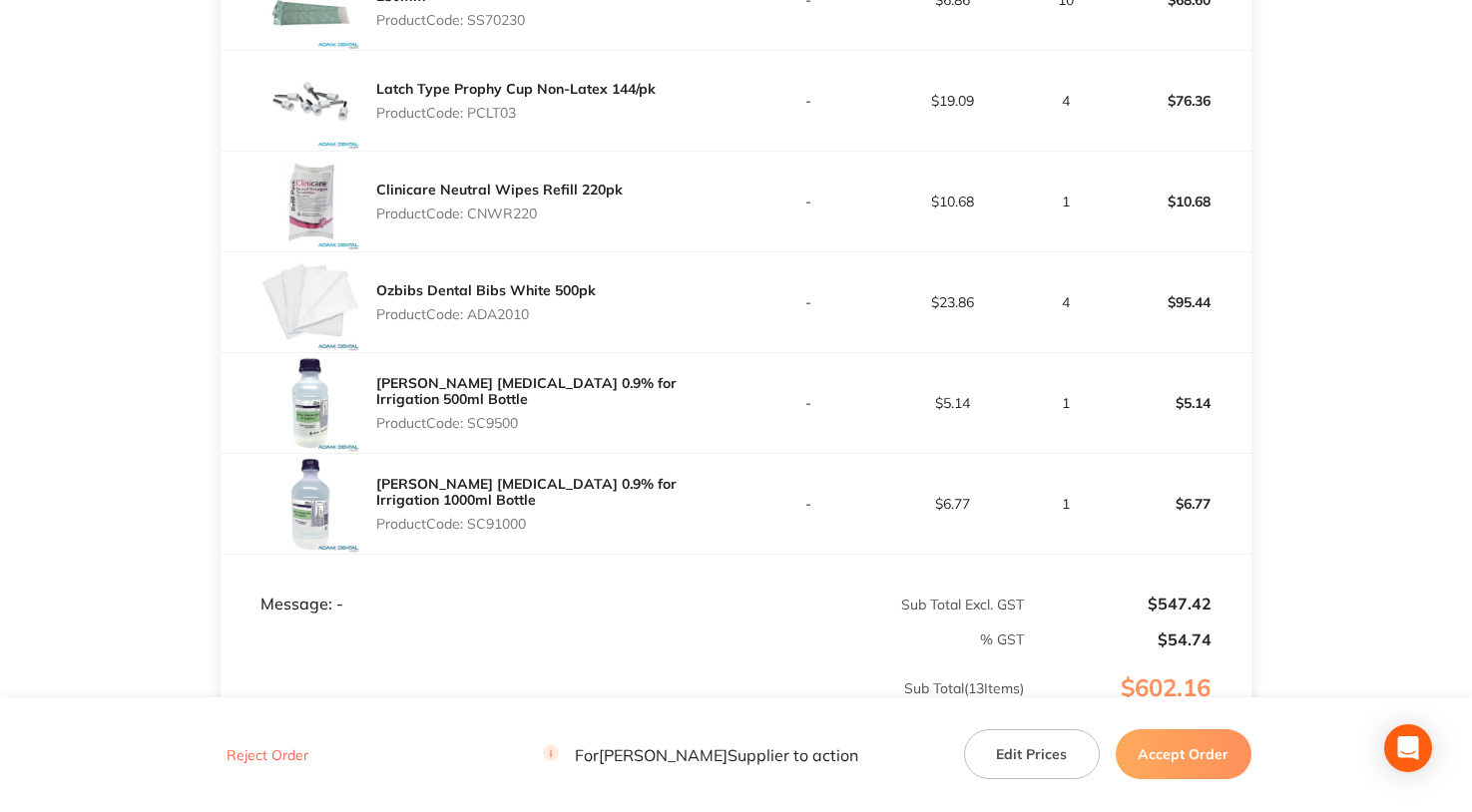 scroll, scrollTop: 1397, scrollLeft: 0, axis: vertical 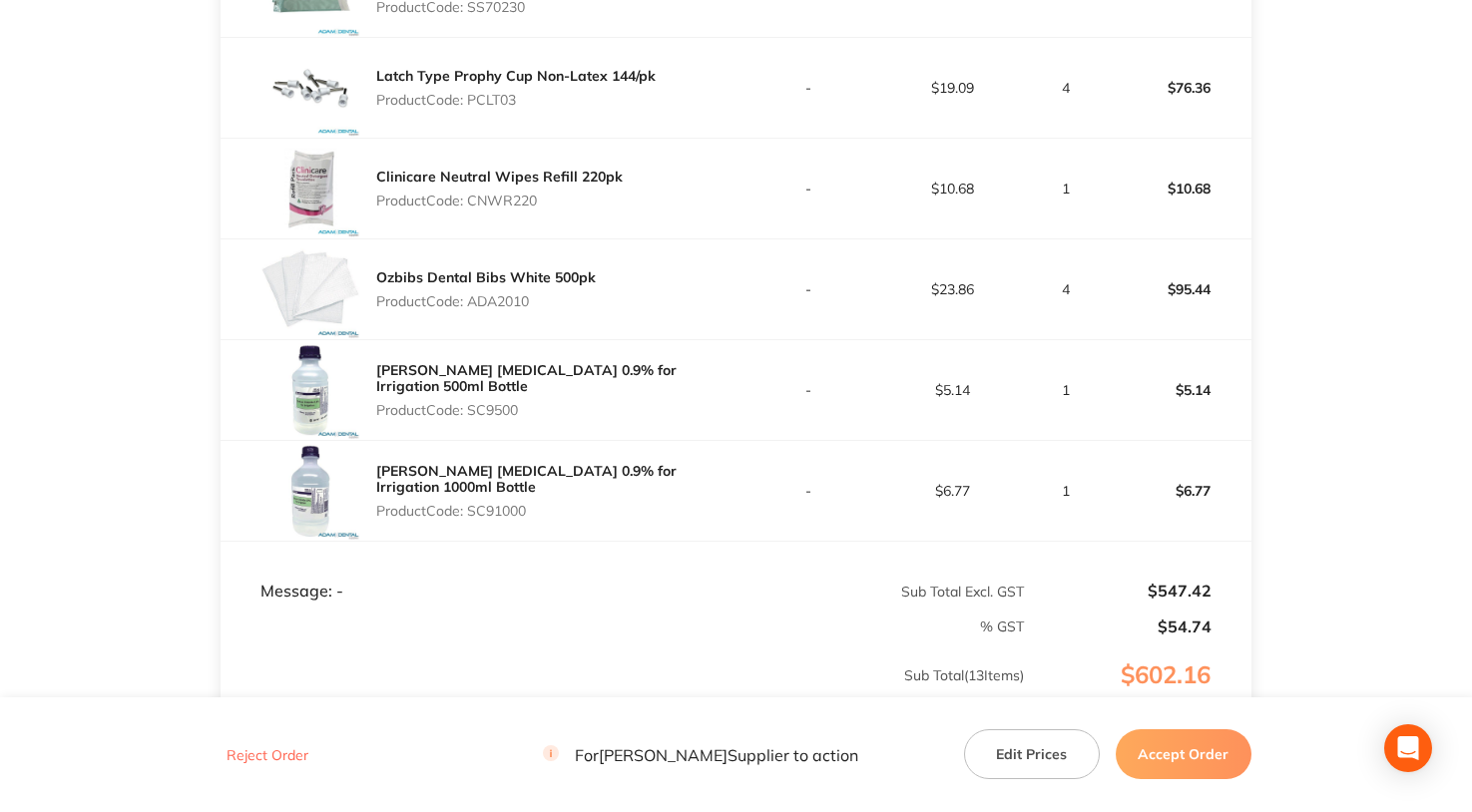 click on "Product   Code:  ADA2010" at bounding box center [486, 301] 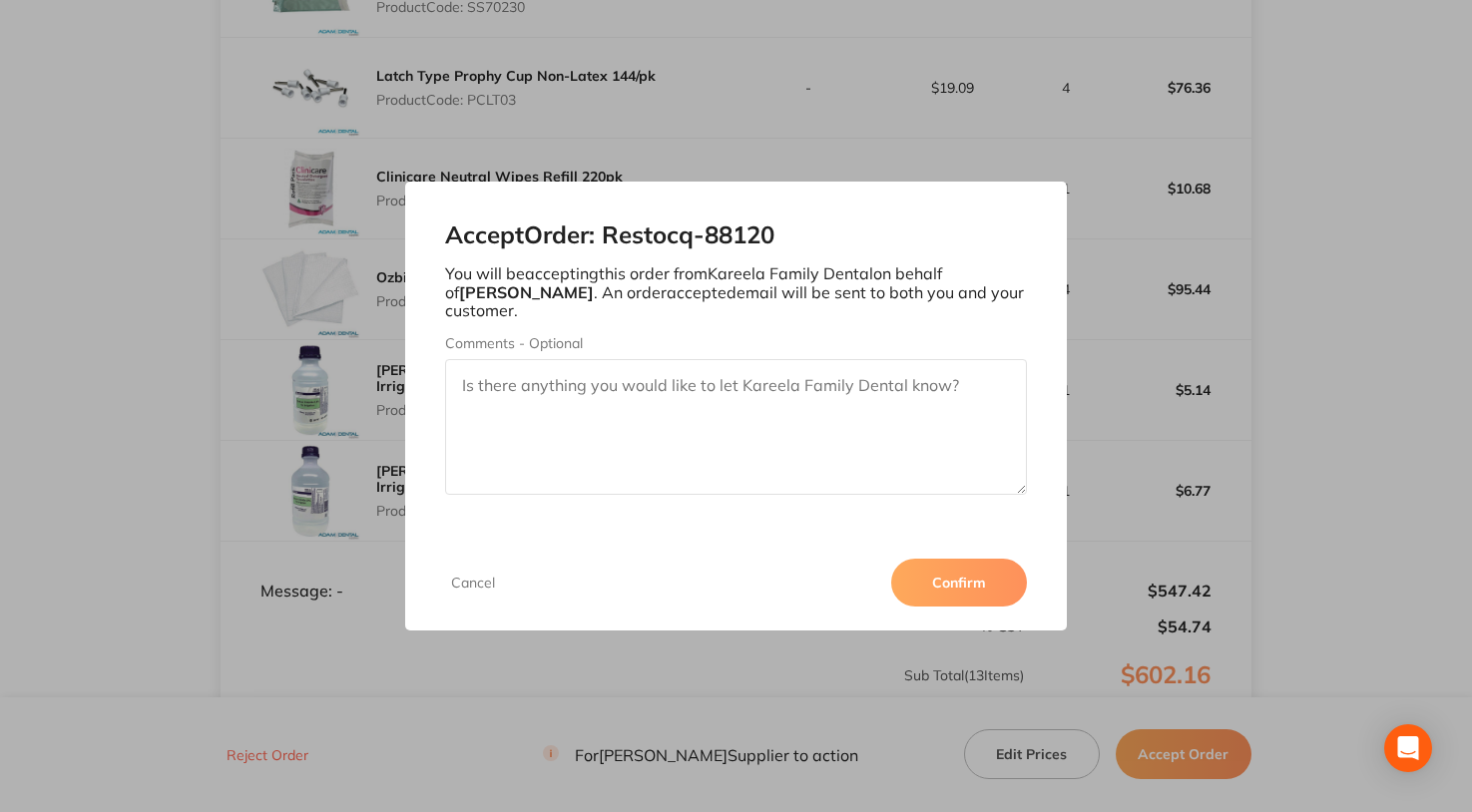 click on "Confirm" at bounding box center [959, 583] 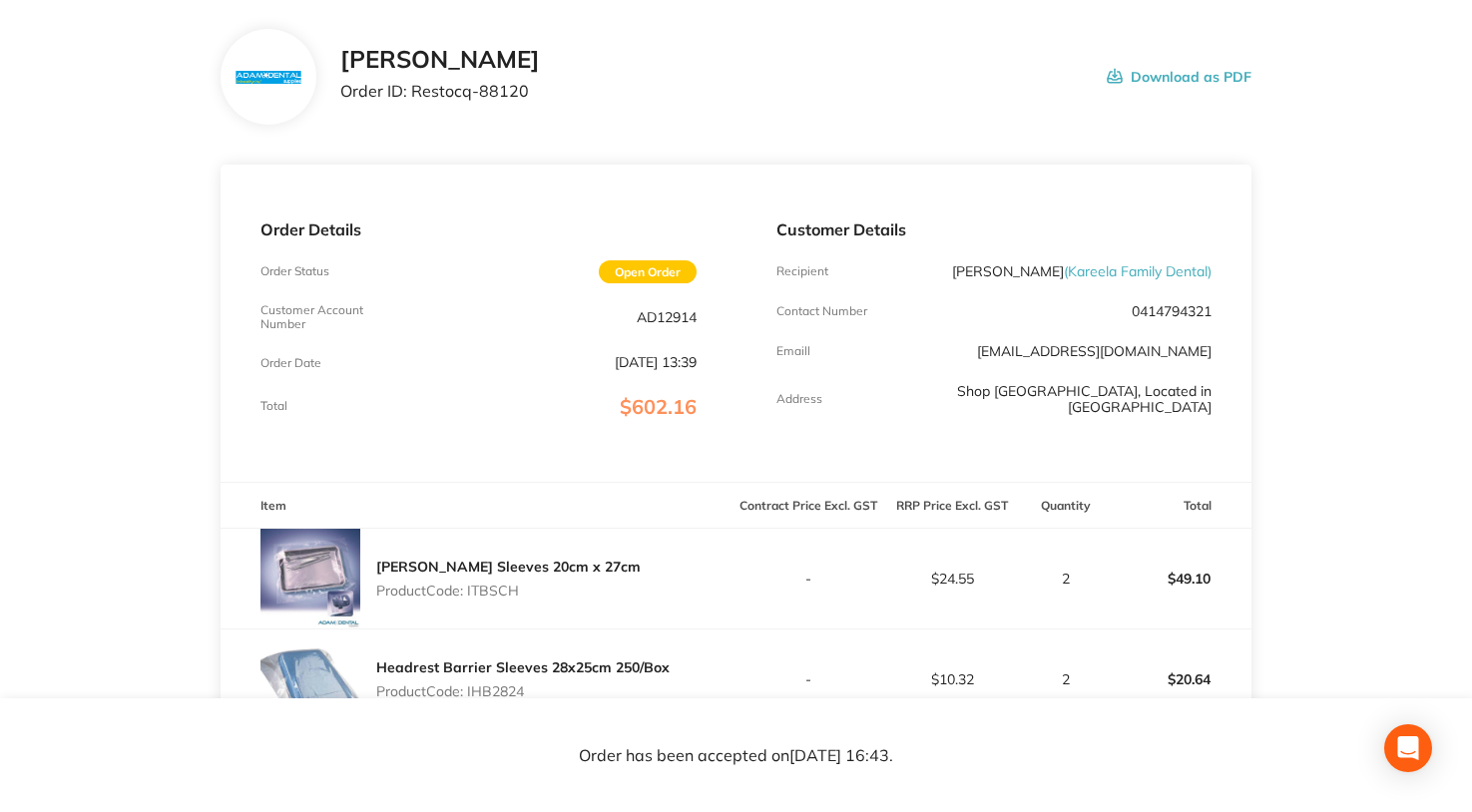 scroll, scrollTop: 0, scrollLeft: 0, axis: both 